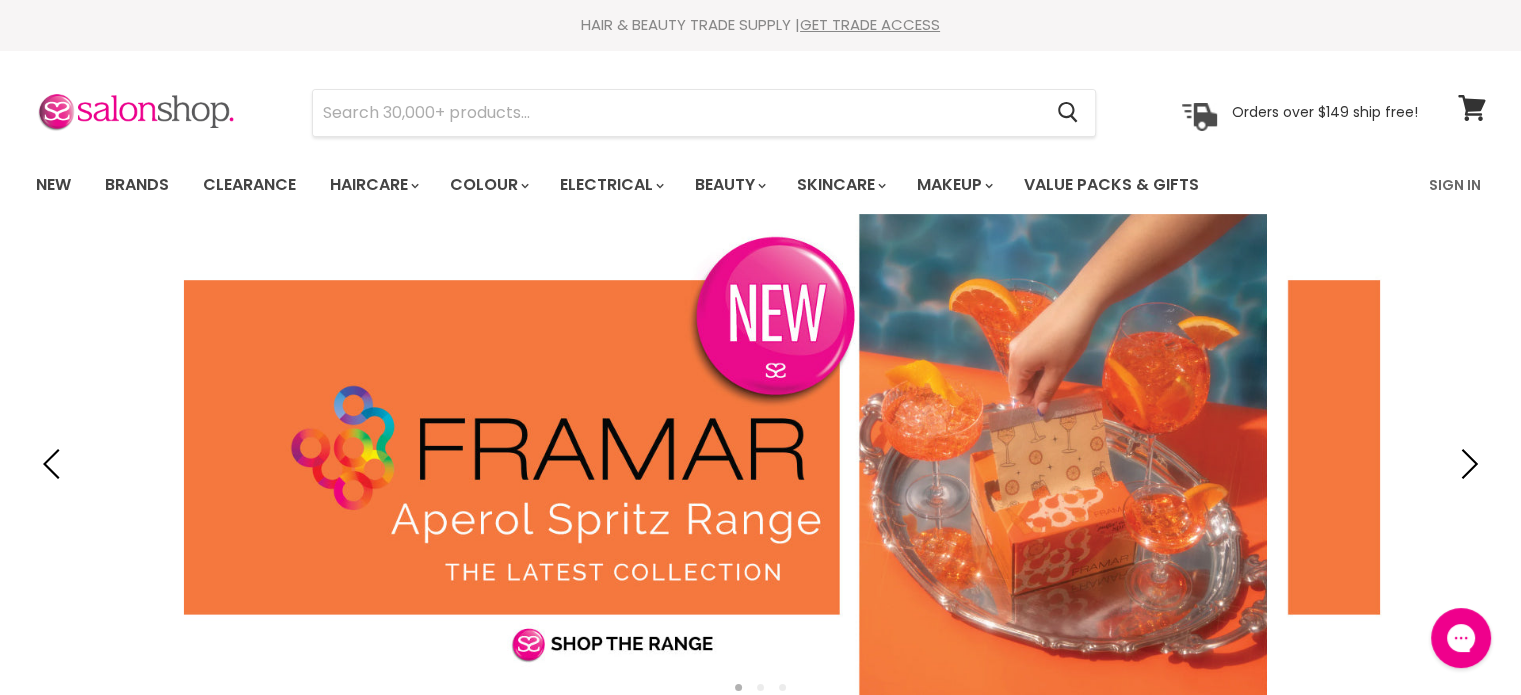scroll, scrollTop: 0, scrollLeft: 0, axis: both 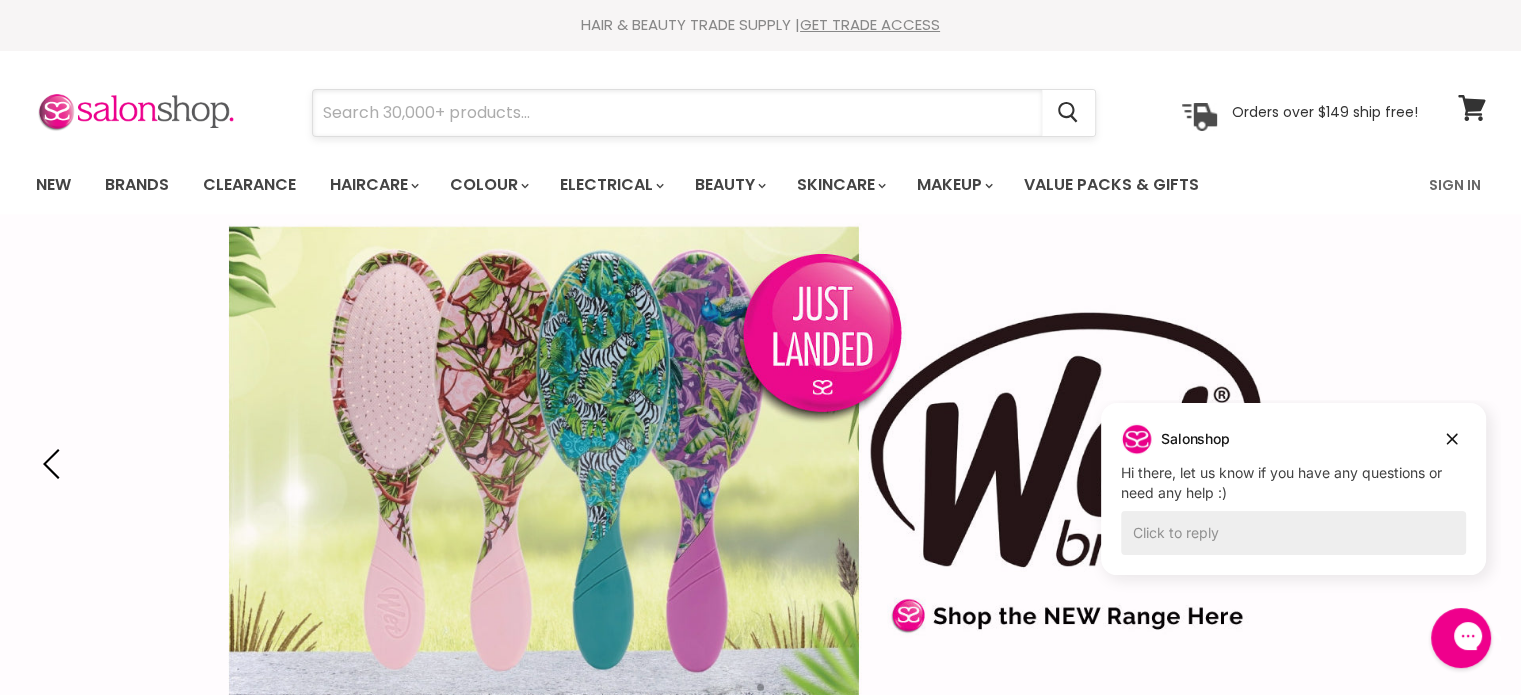 drag, startPoint x: 0, startPoint y: 0, endPoint x: 461, endPoint y: 101, distance: 471.93433 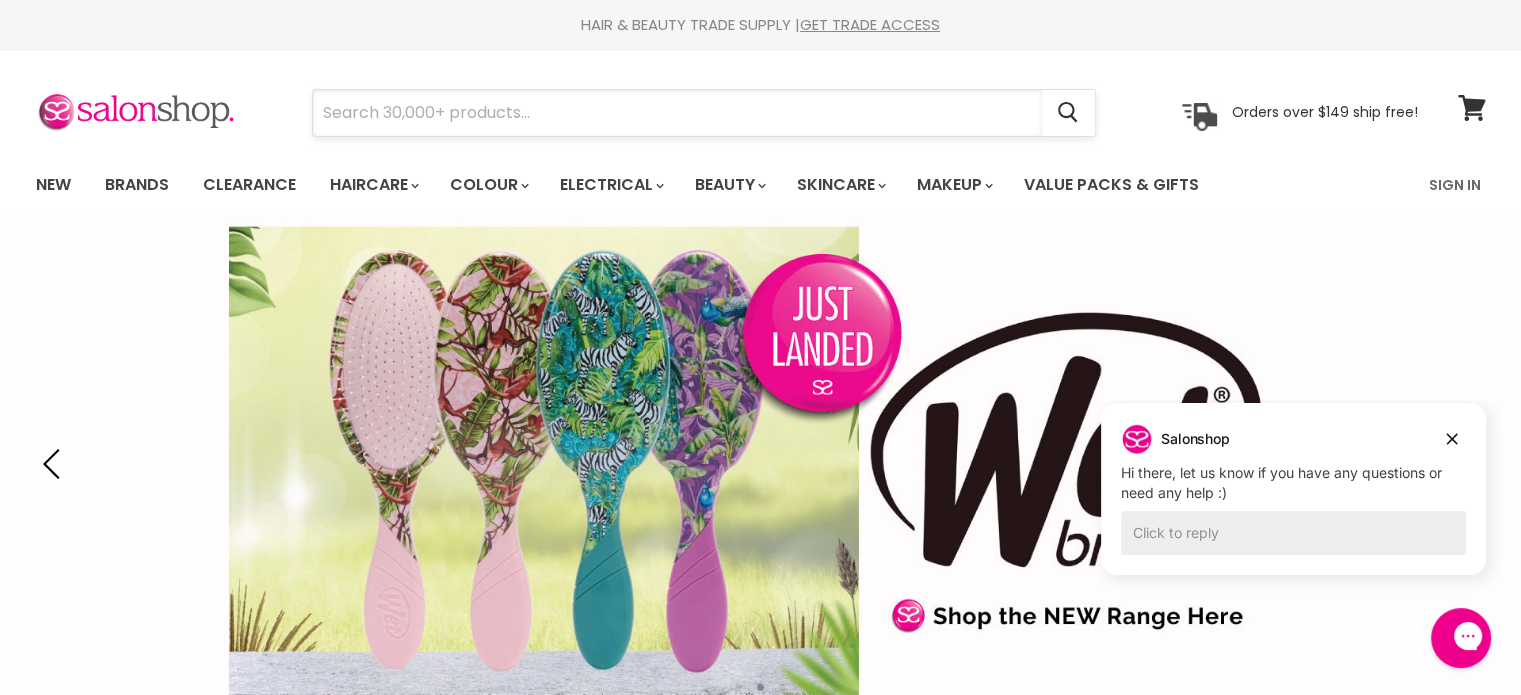 click at bounding box center (677, 113) 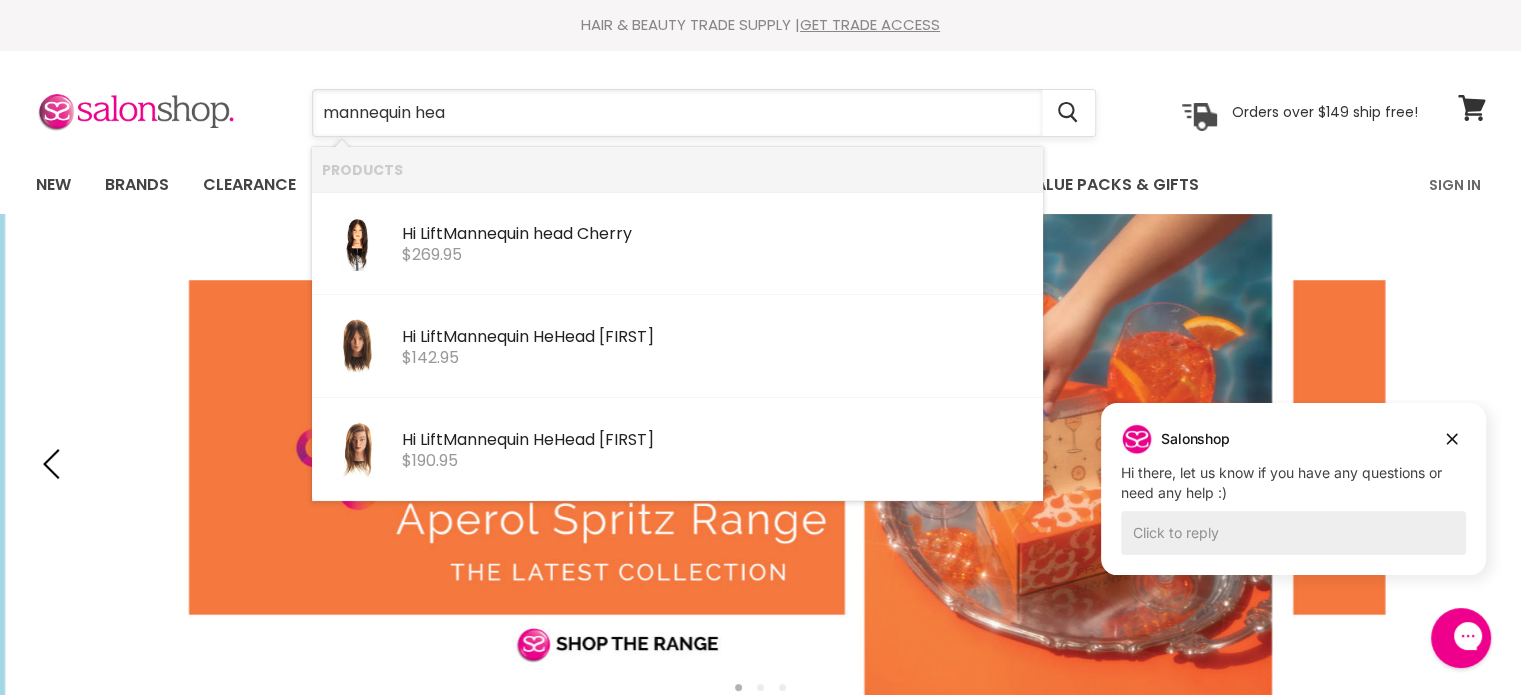 type on "mannequin head" 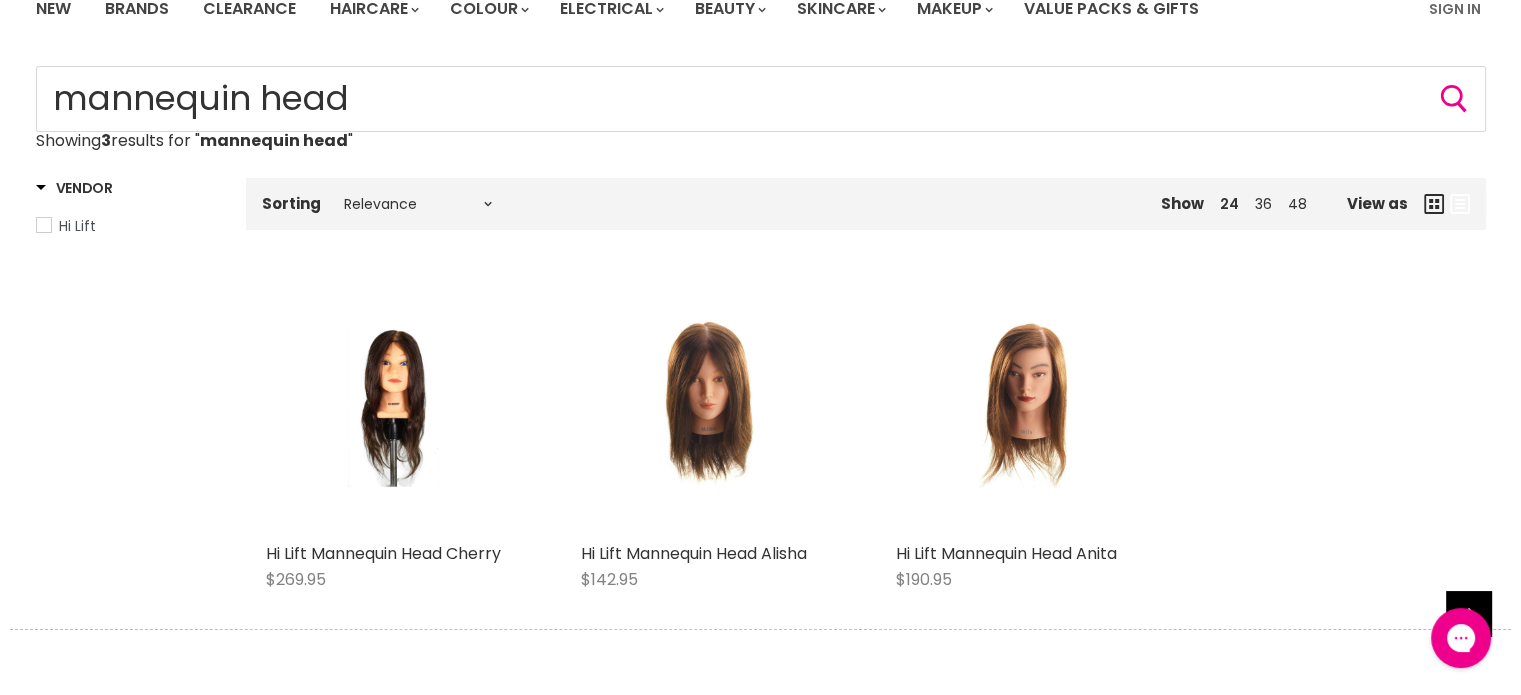 scroll, scrollTop: 0, scrollLeft: 0, axis: both 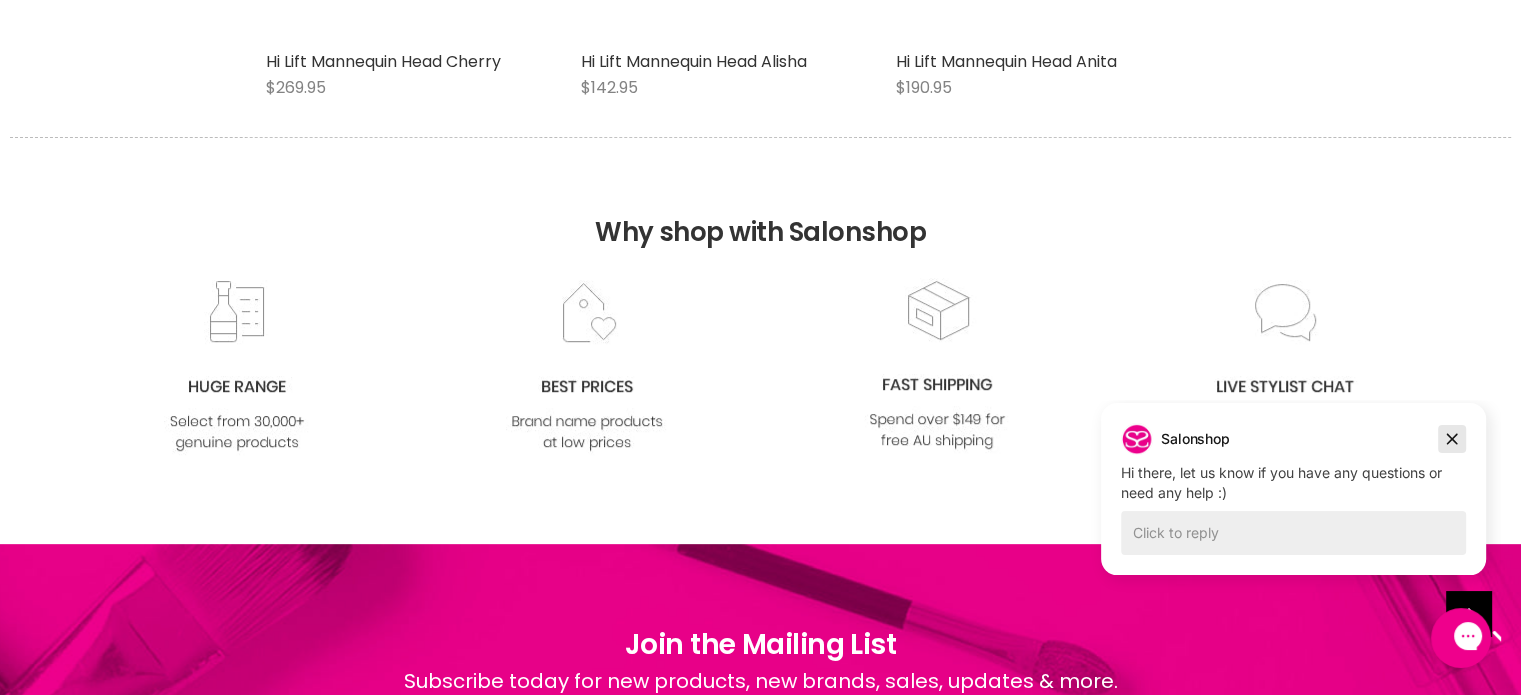 click 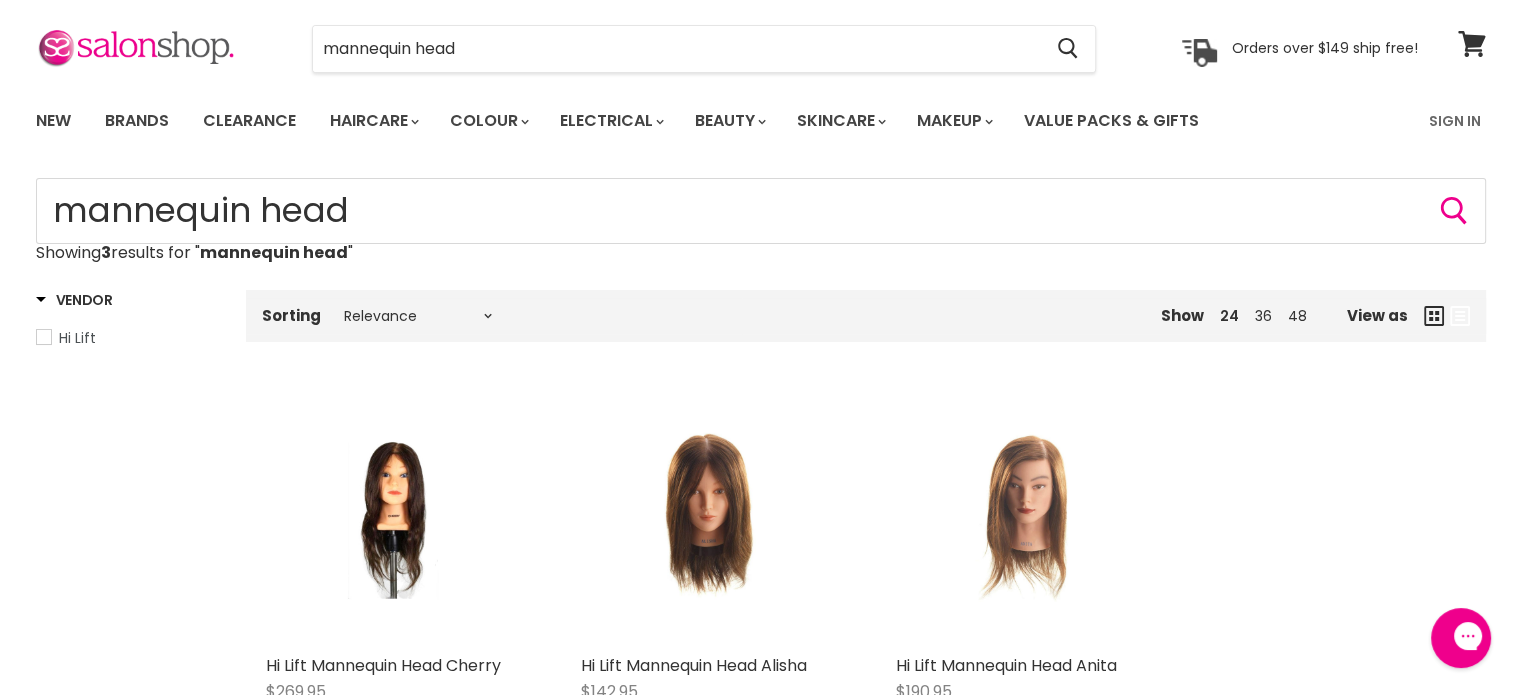 scroll, scrollTop: 54, scrollLeft: 0, axis: vertical 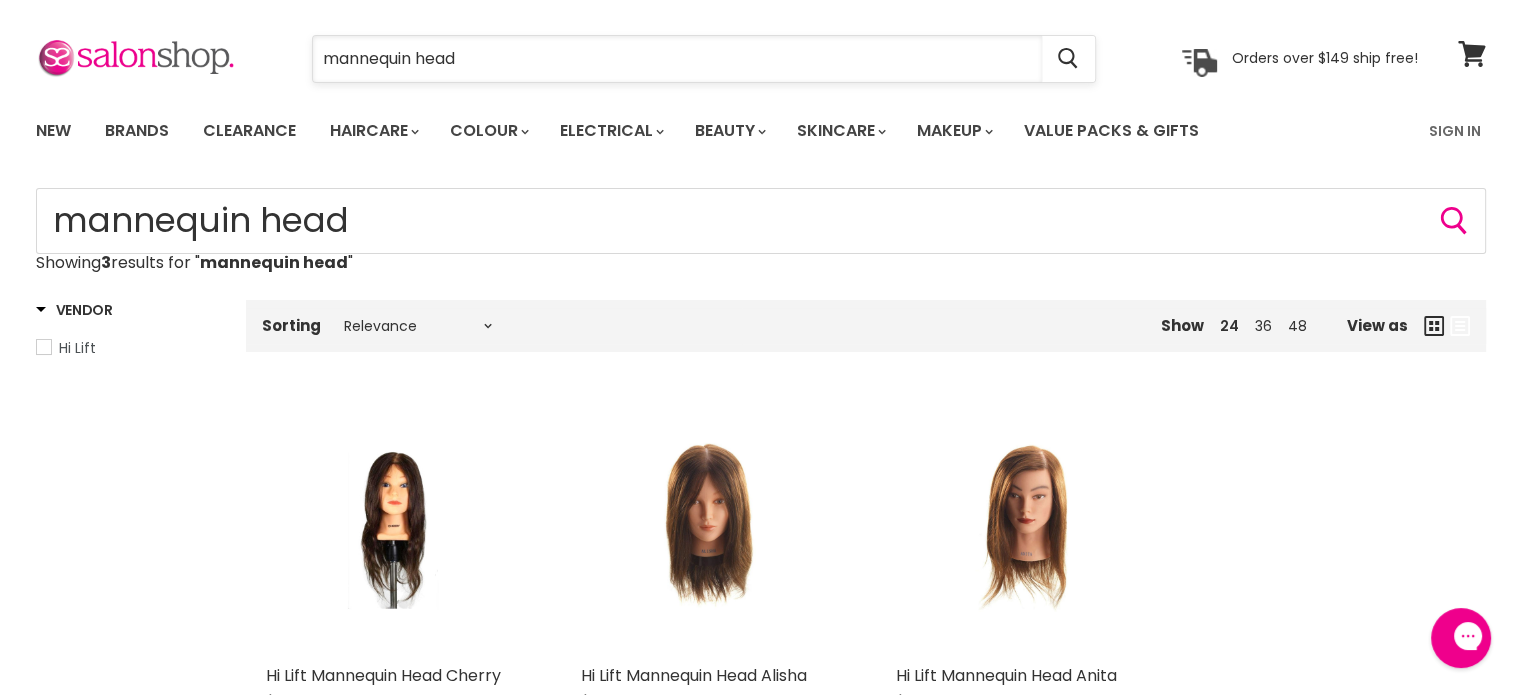 click on "mannequin head" at bounding box center (677, 59) 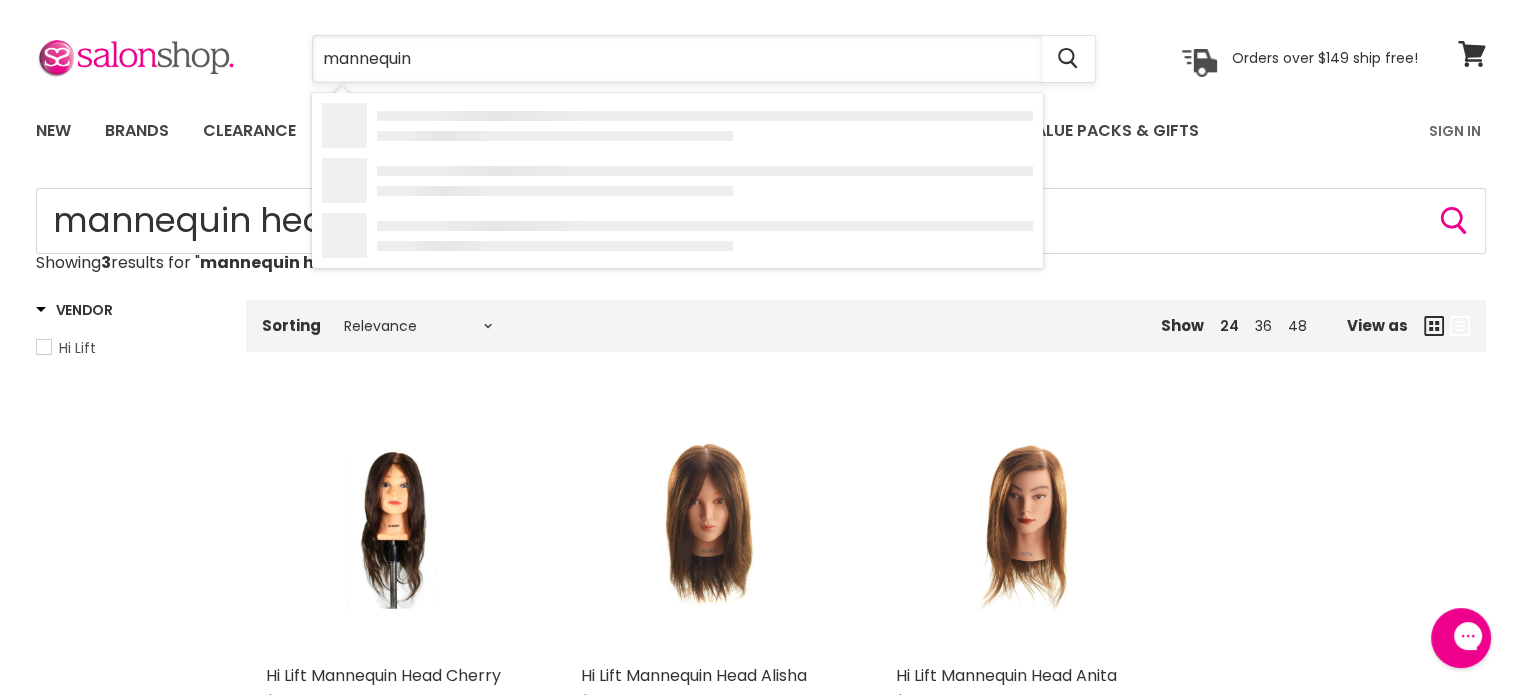 type on "mannequin" 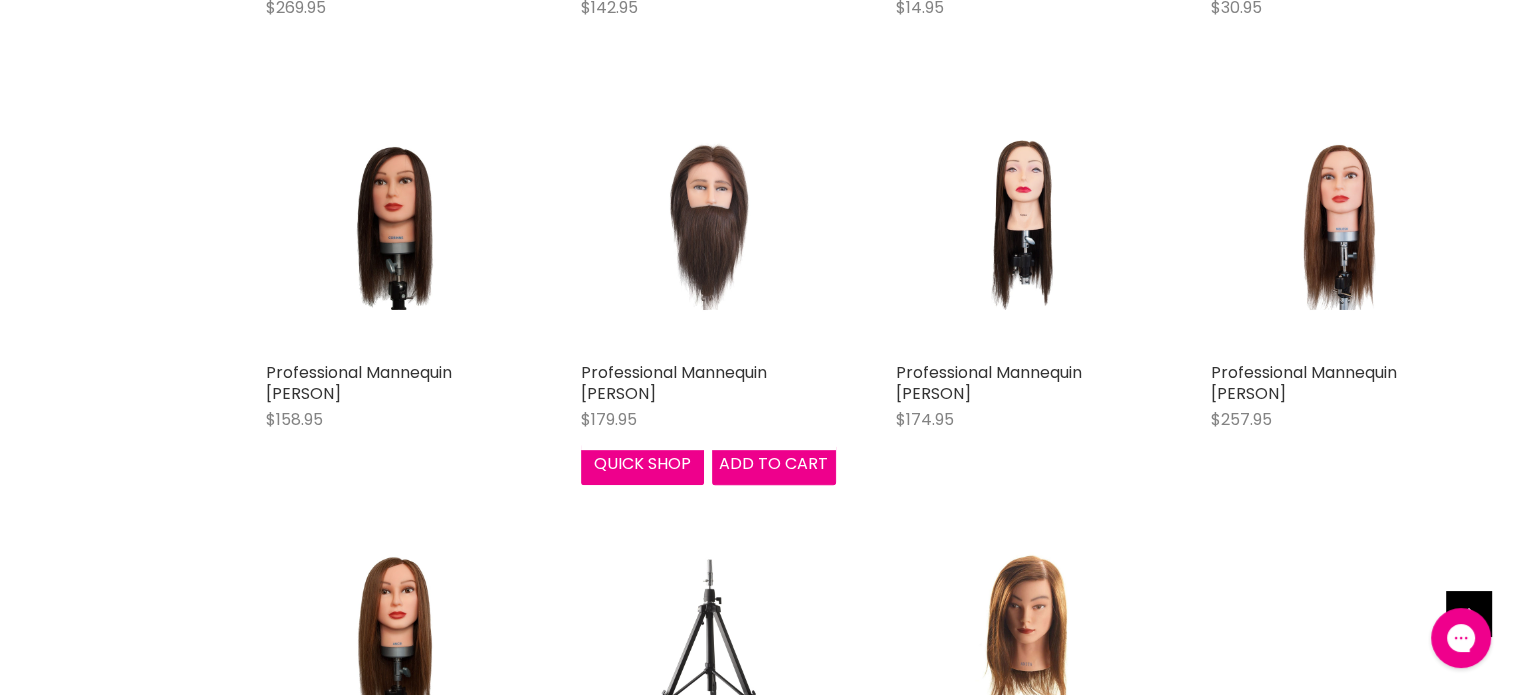 scroll, scrollTop: 0, scrollLeft: 0, axis: both 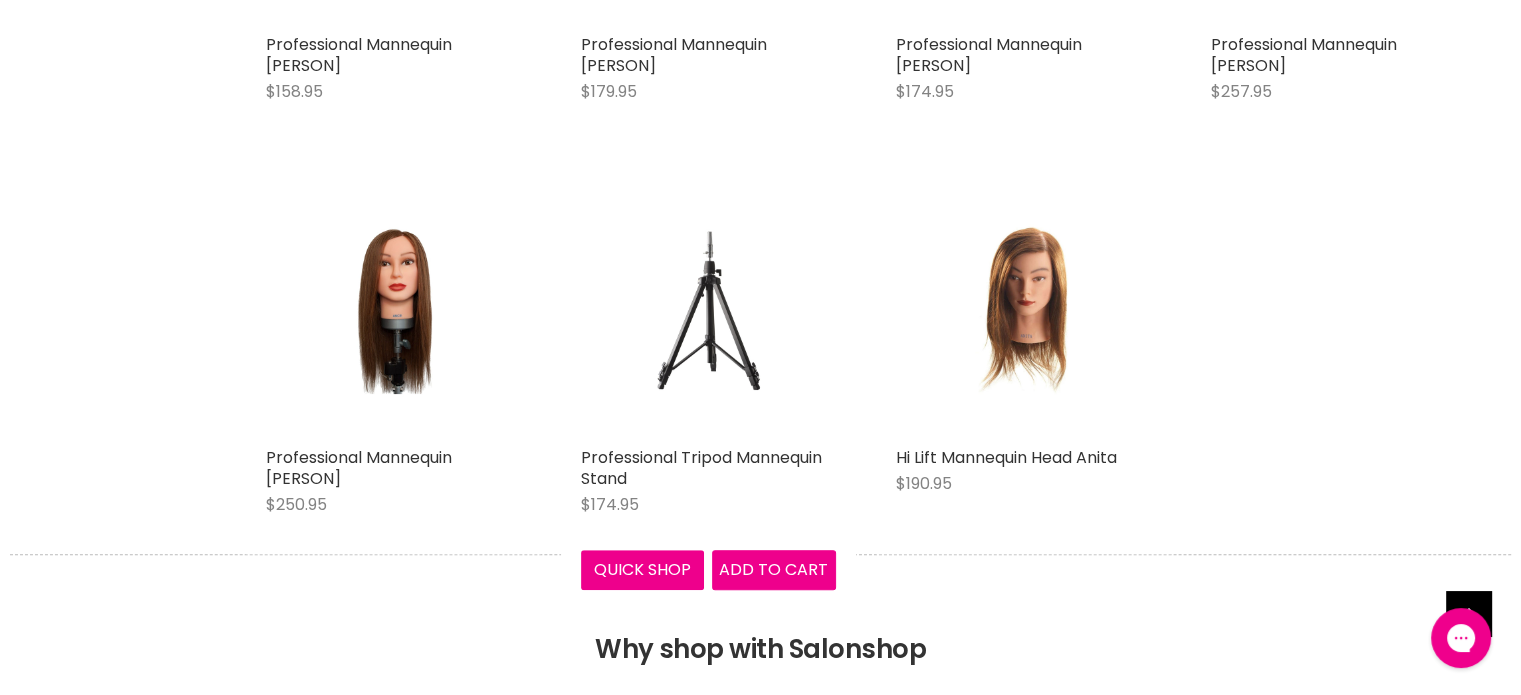 click at bounding box center (708, 309) 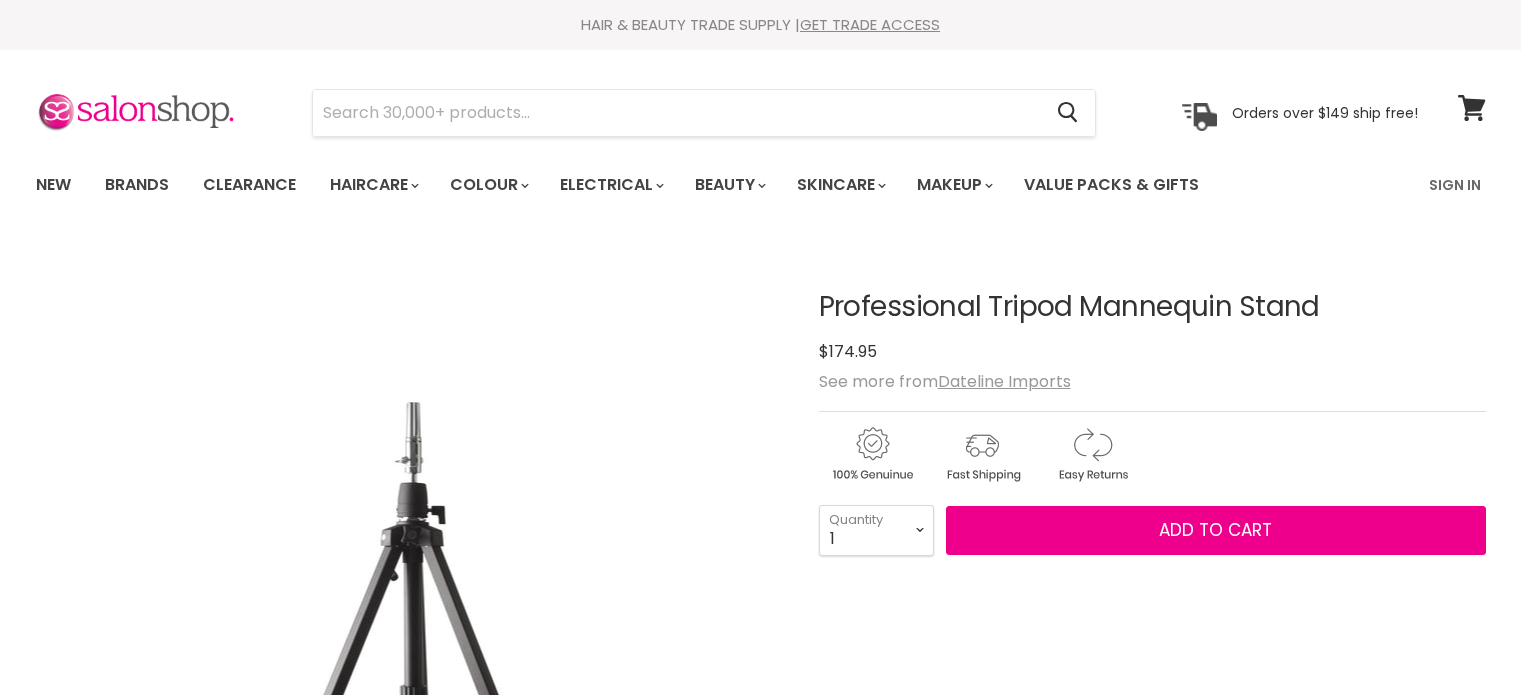 scroll, scrollTop: 0, scrollLeft: 0, axis: both 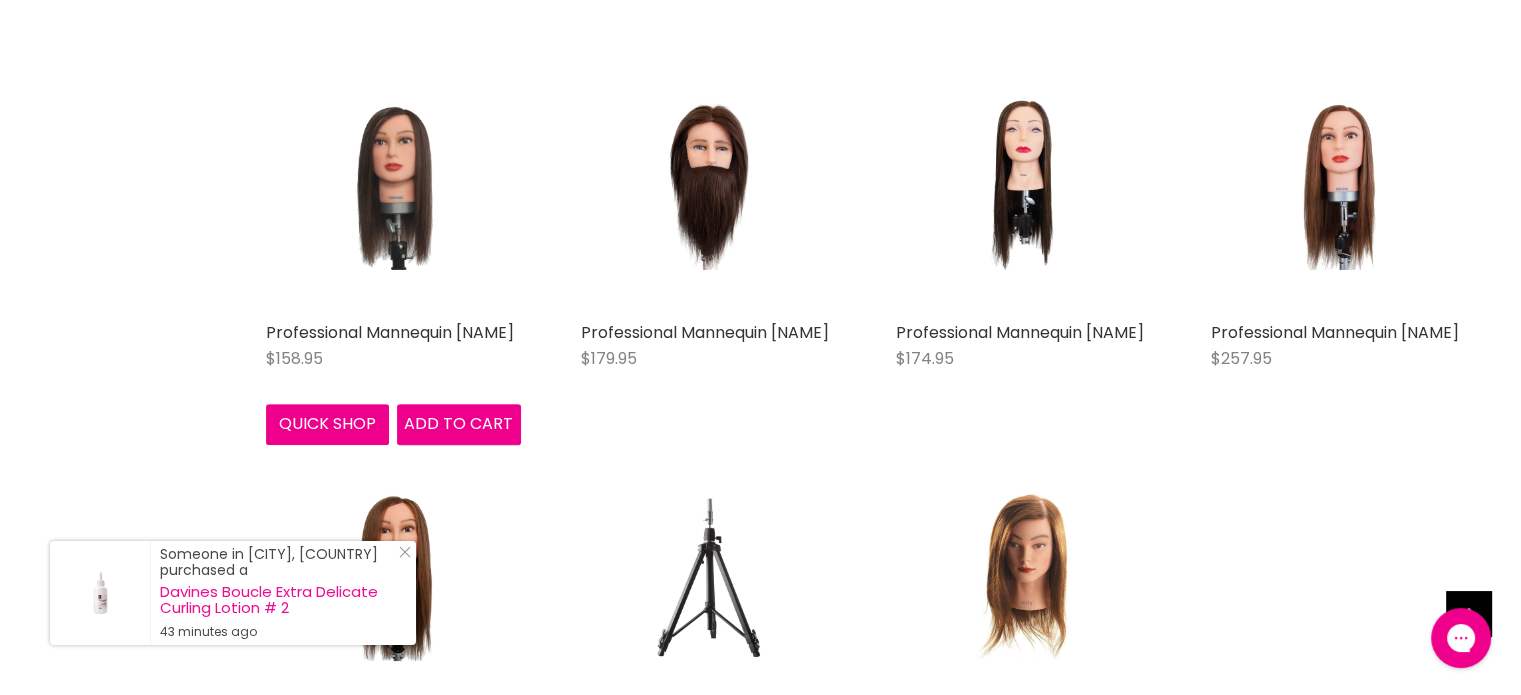 click at bounding box center [393, 184] 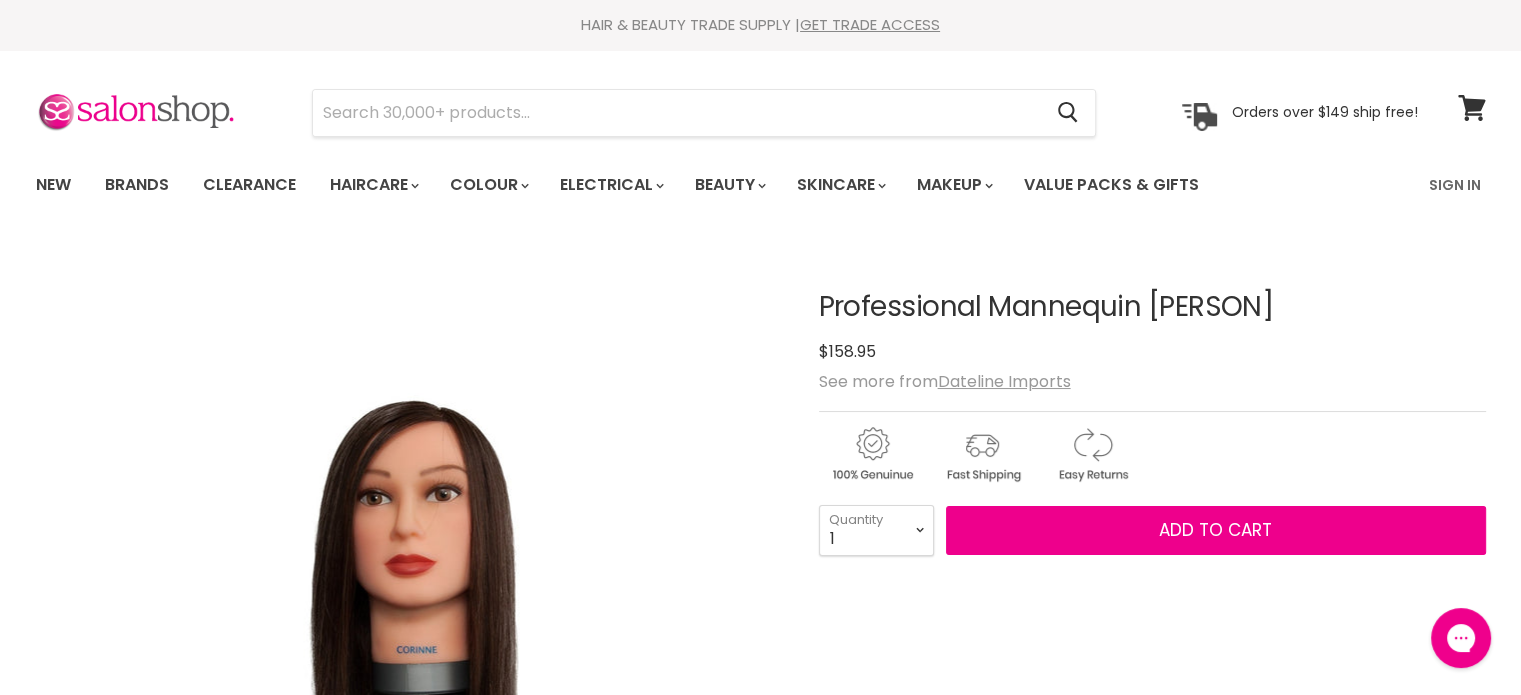 scroll, scrollTop: 0, scrollLeft: 0, axis: both 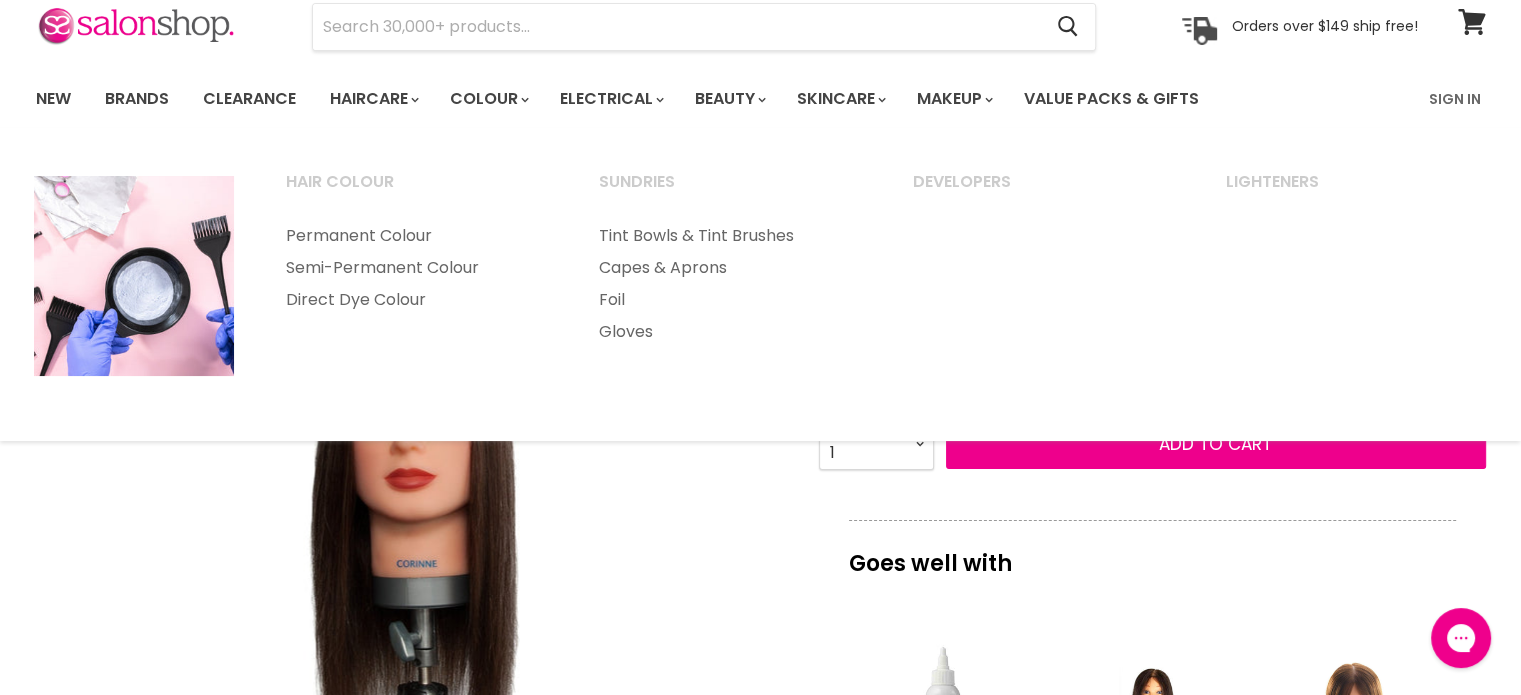 drag, startPoint x: 512, startPoint y: 62, endPoint x: 508, endPoint y: 51, distance: 11.7046995 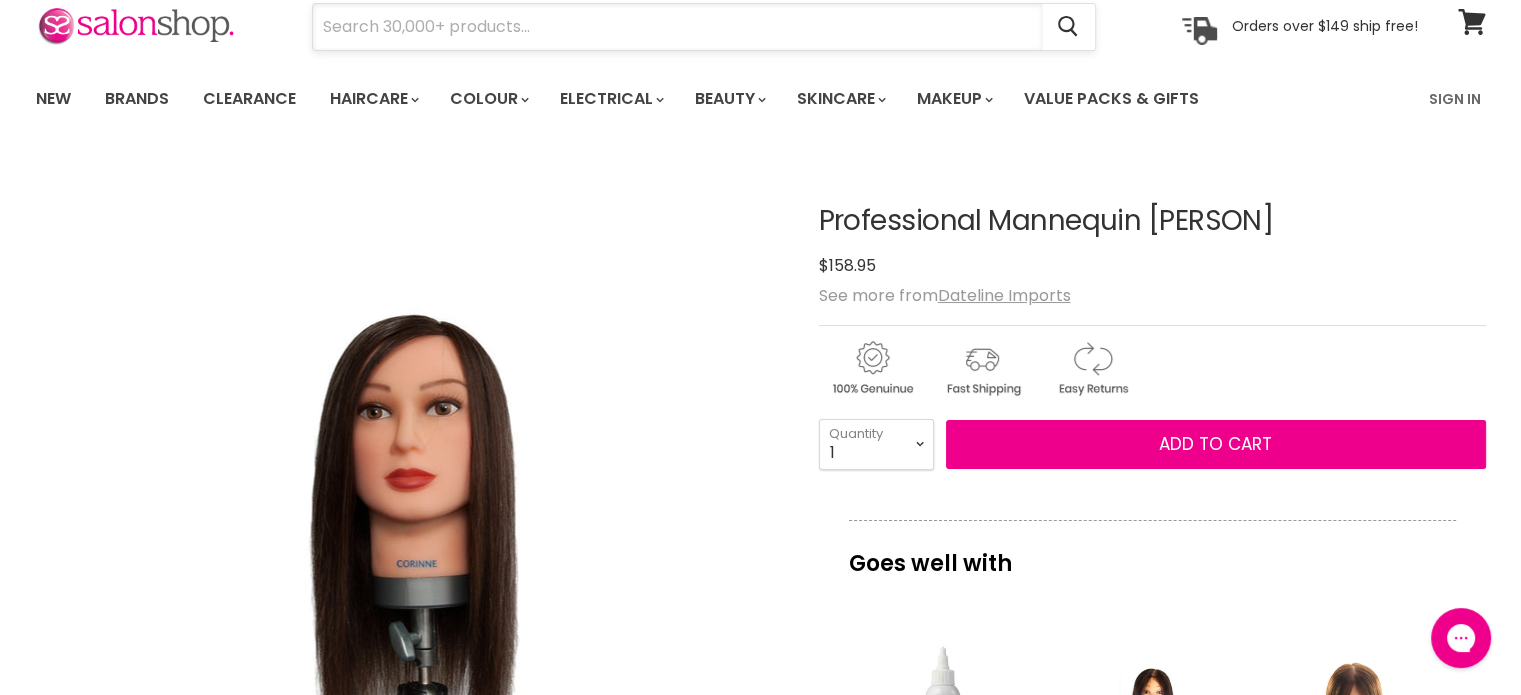 click at bounding box center (677, 27) 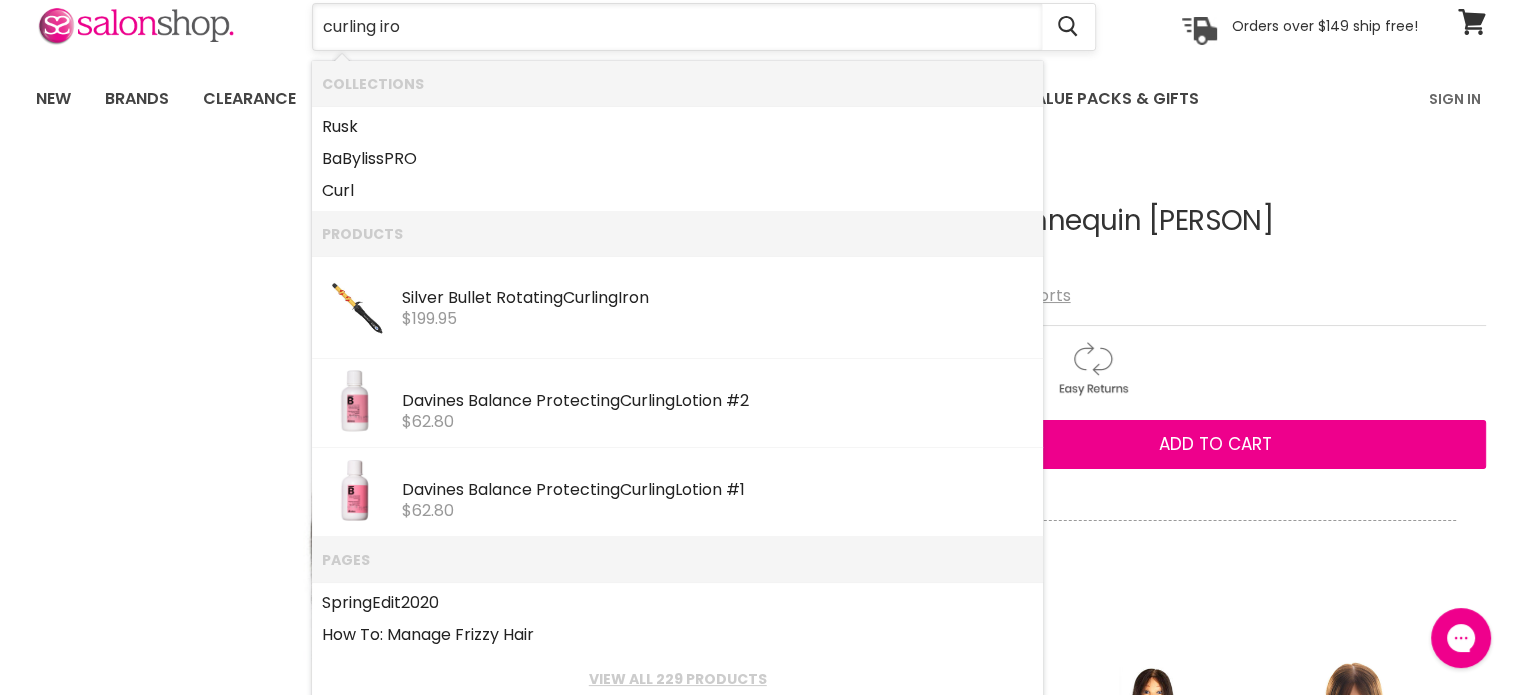 type on "curling iron" 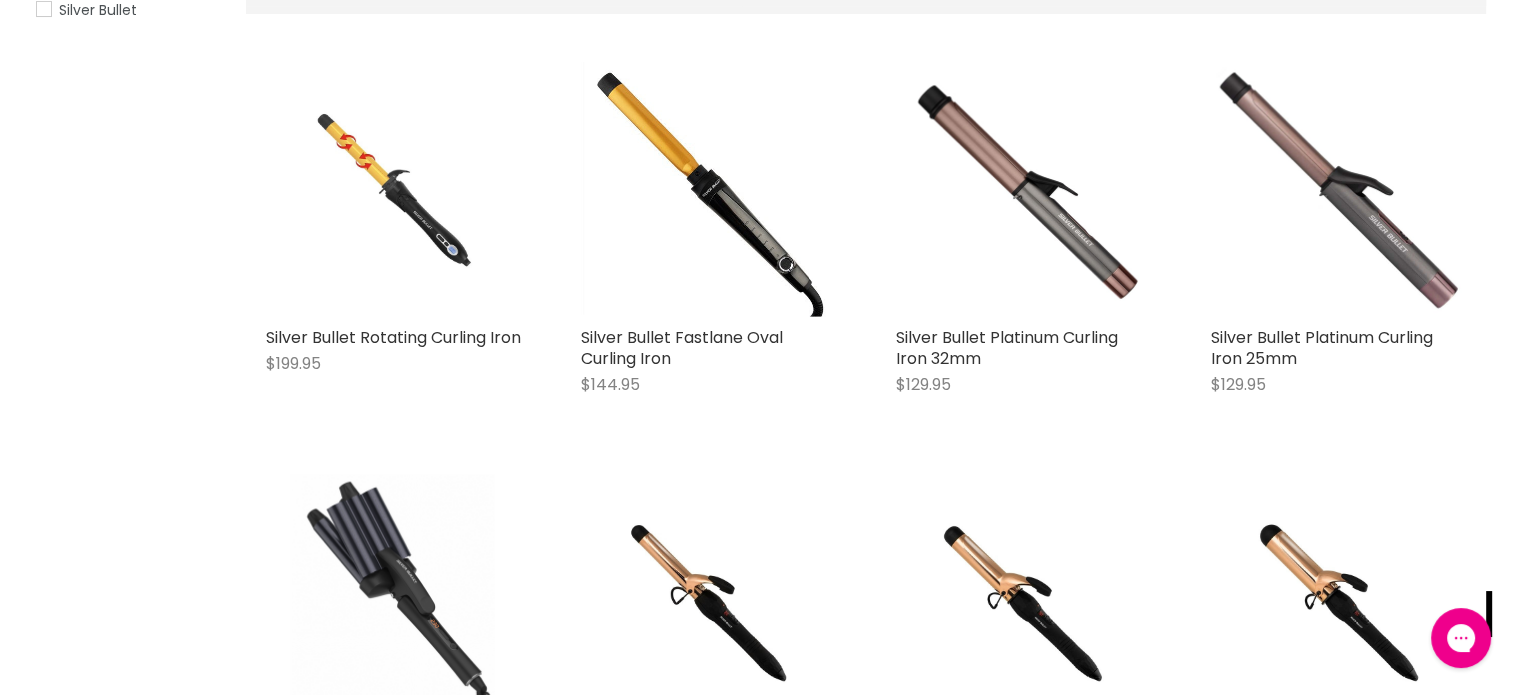scroll, scrollTop: 0, scrollLeft: 0, axis: both 